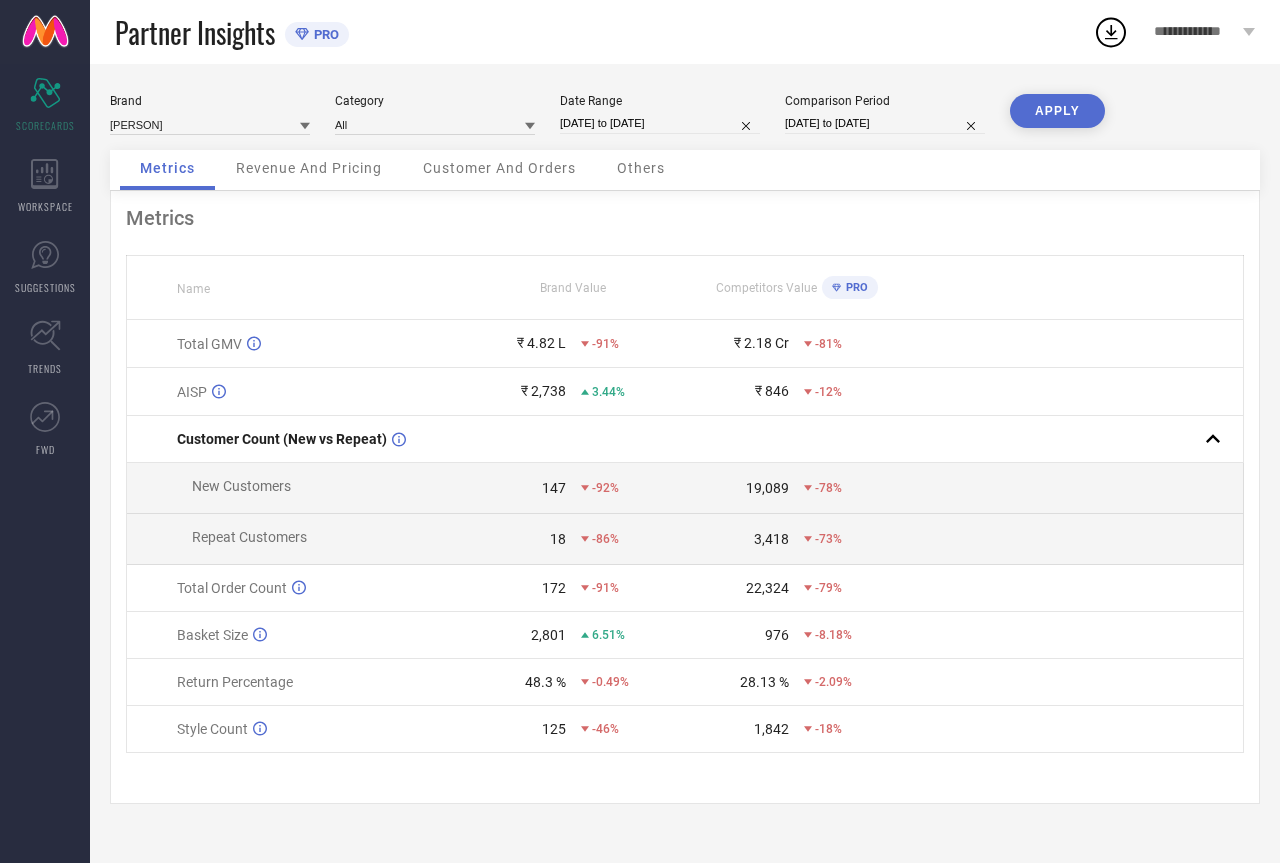 scroll, scrollTop: 0, scrollLeft: 0, axis: both 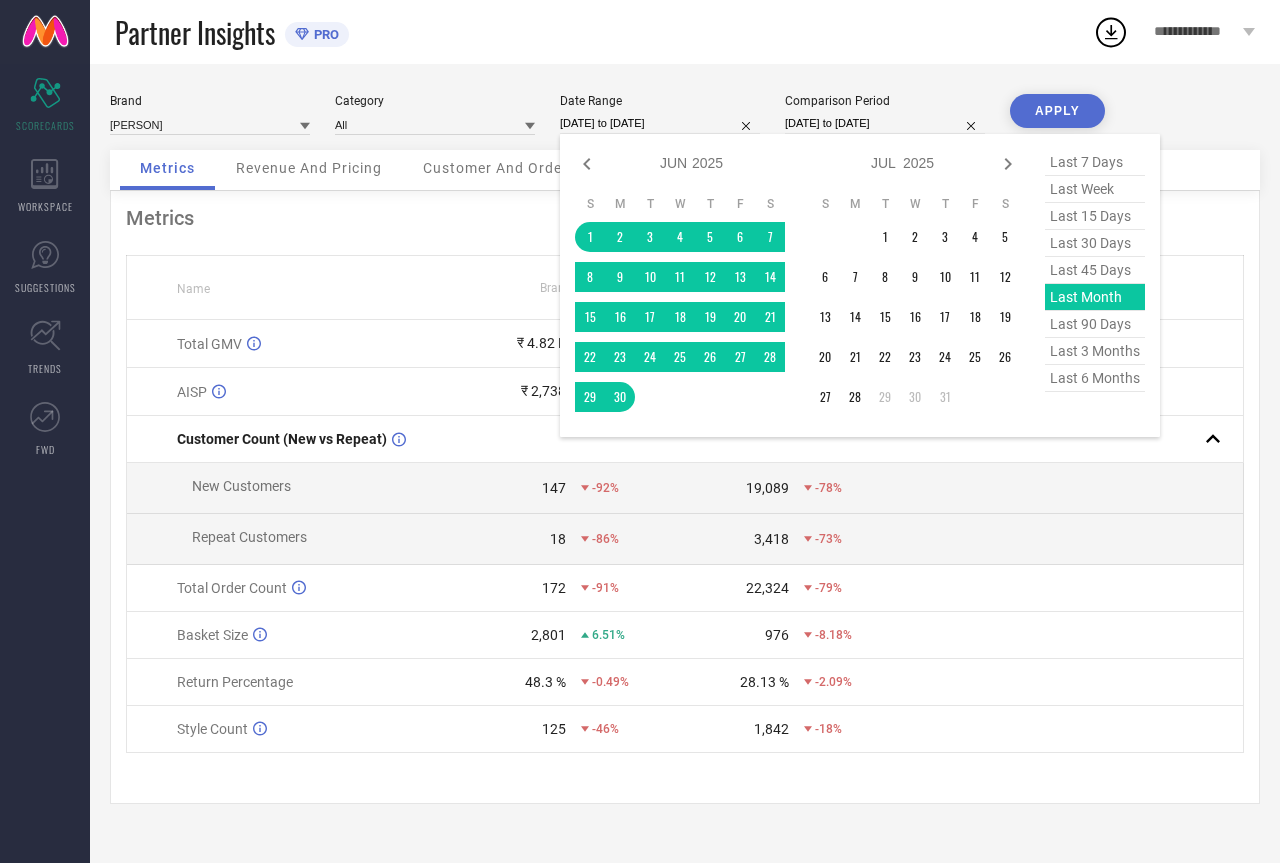 click on "[DATE] to [DATE]" at bounding box center (660, 123) 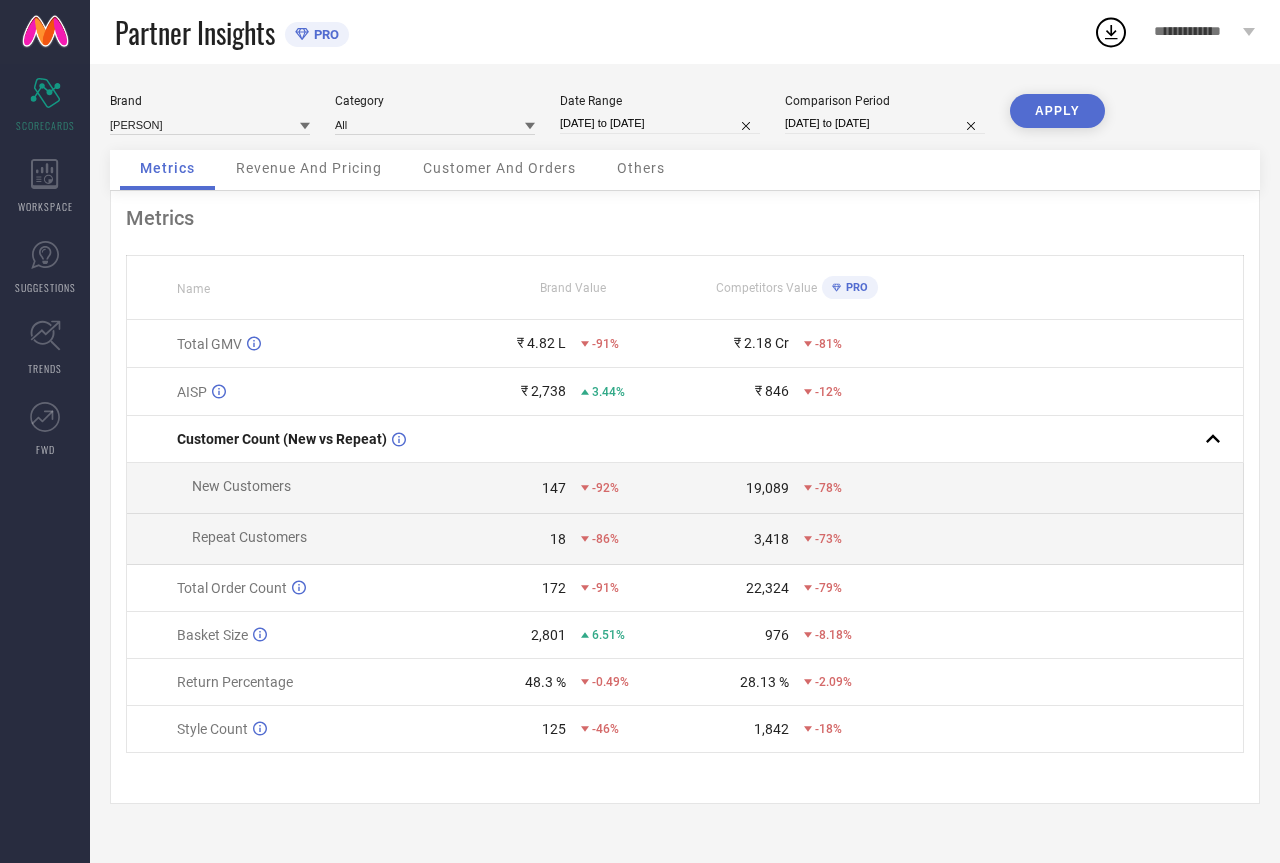 click on "APPLY" at bounding box center (1057, 111) 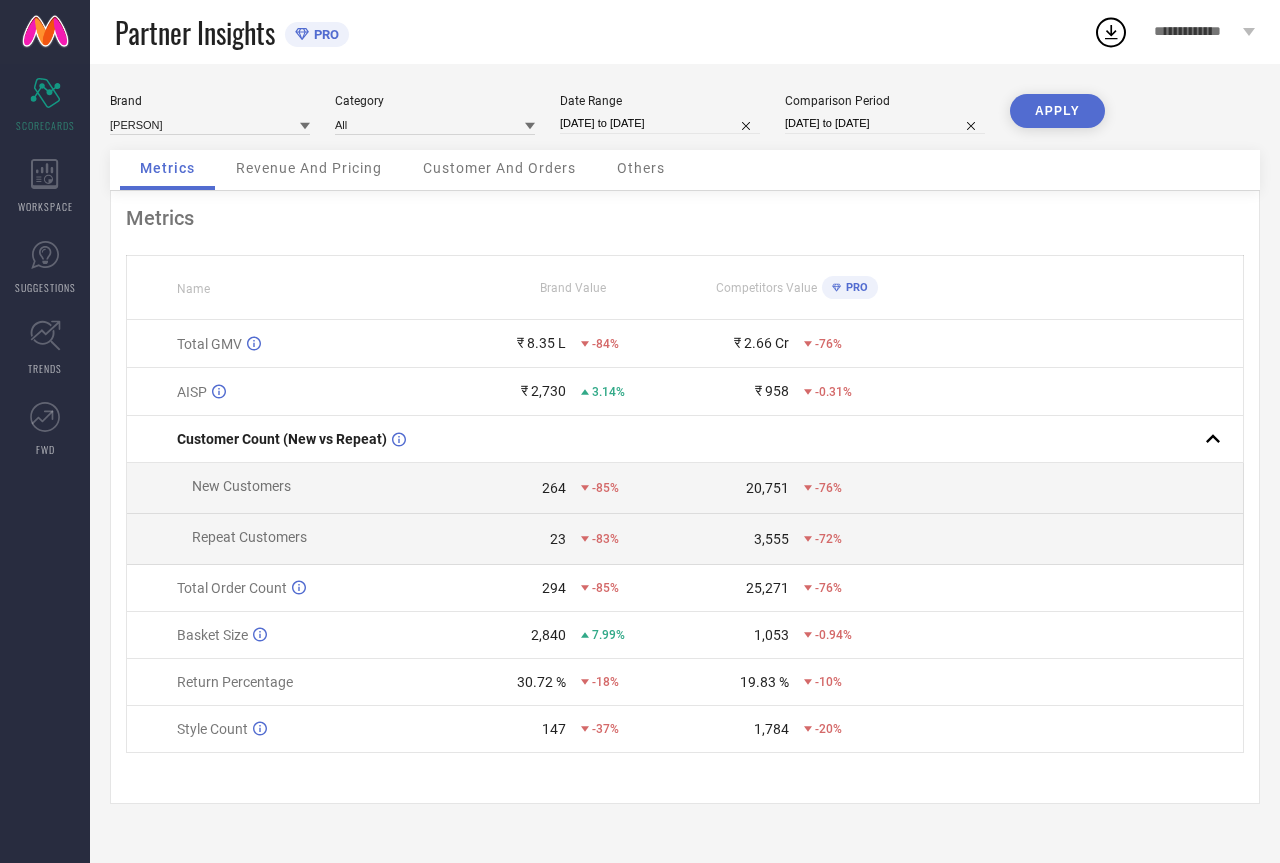 click on "[DATE] to [DATE]" at bounding box center (660, 123) 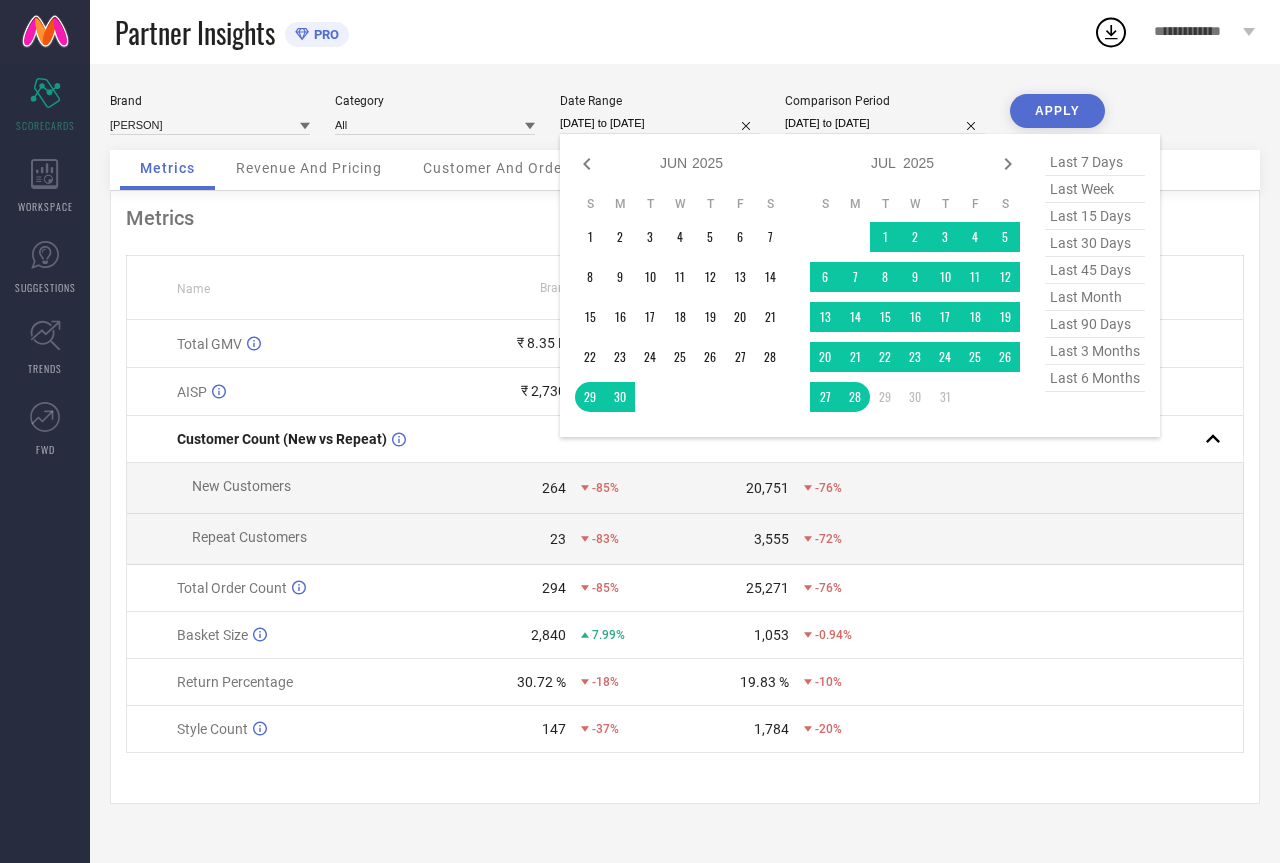 click on "last 15 days" at bounding box center (1095, 216) 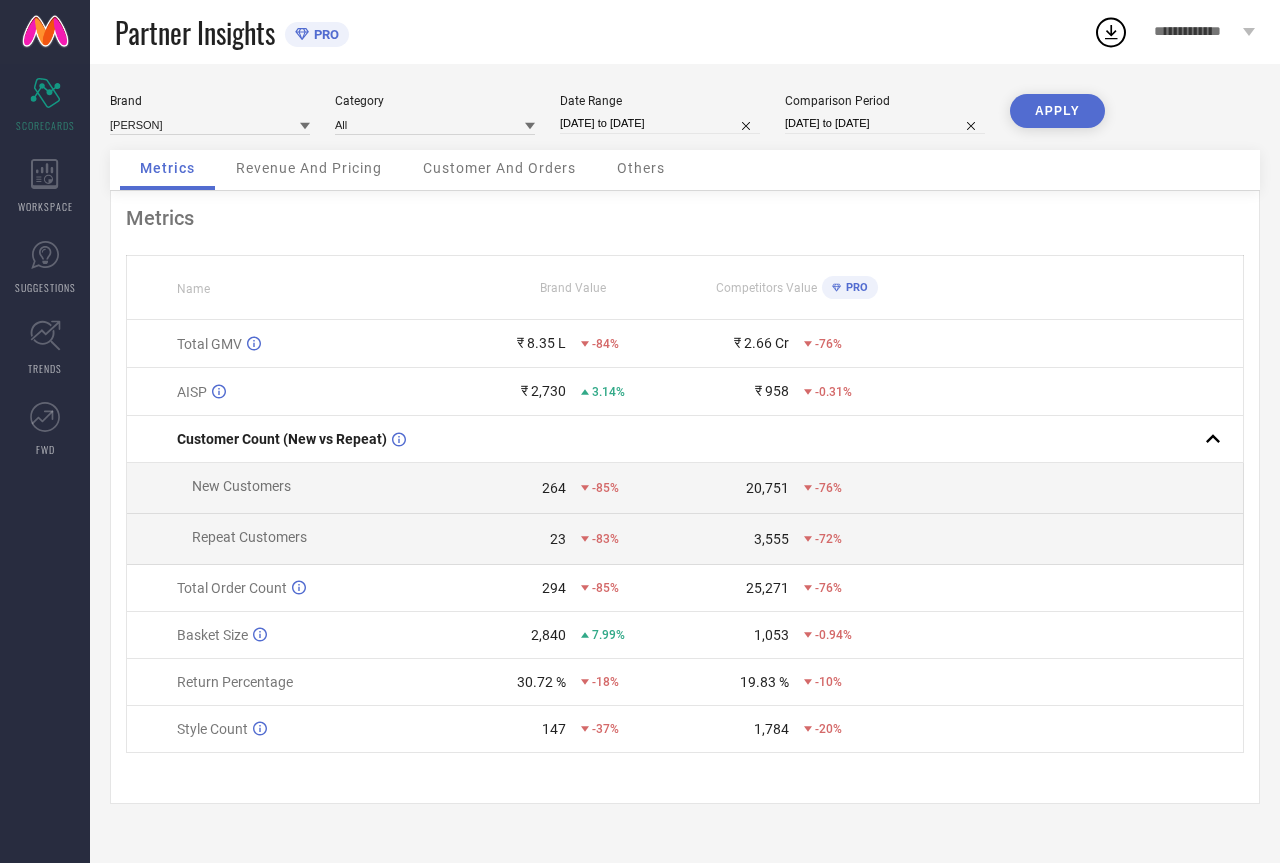click on "APPLY" at bounding box center [1057, 111] 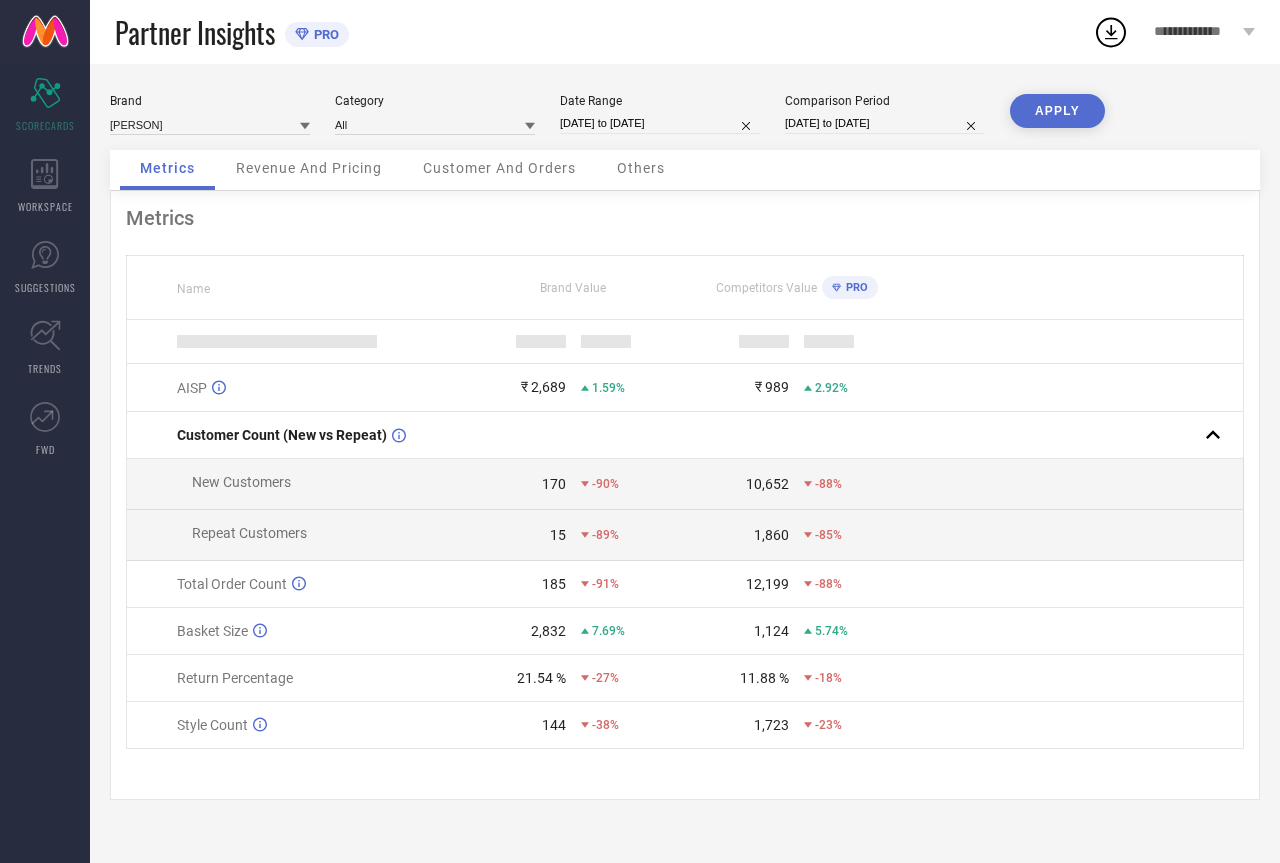 click on "[DATE] to [DATE]" at bounding box center [660, 123] 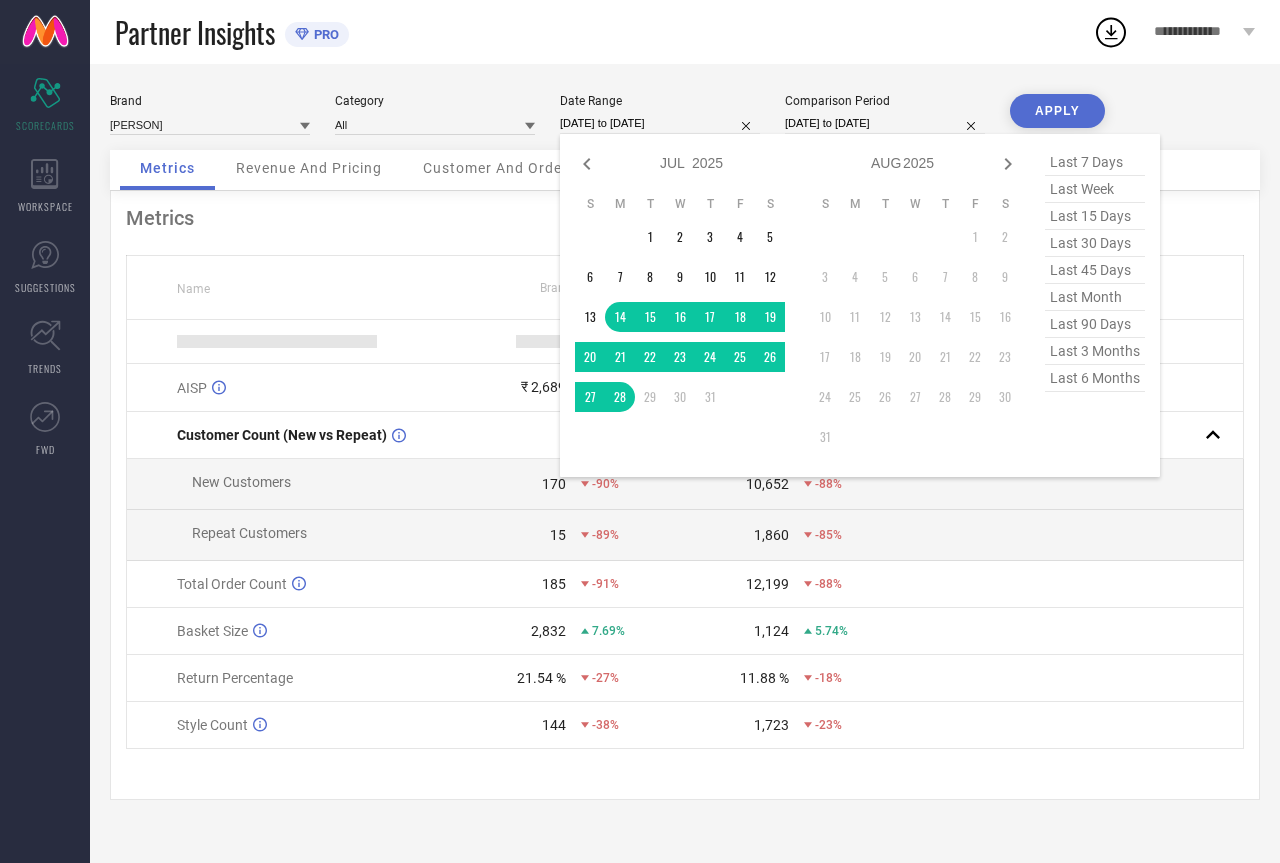 click on "last 90 days" at bounding box center (1095, 324) 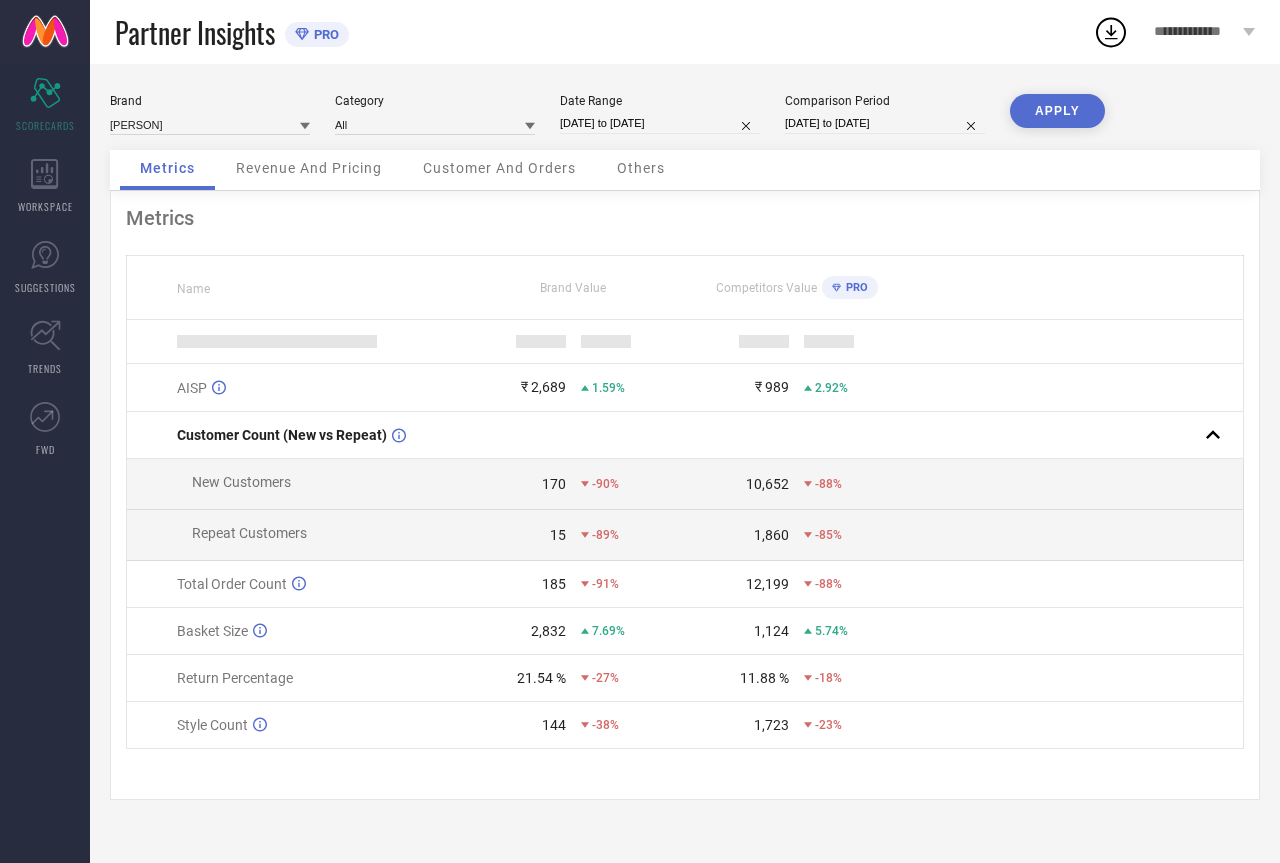 click on "APPLY" at bounding box center (1057, 111) 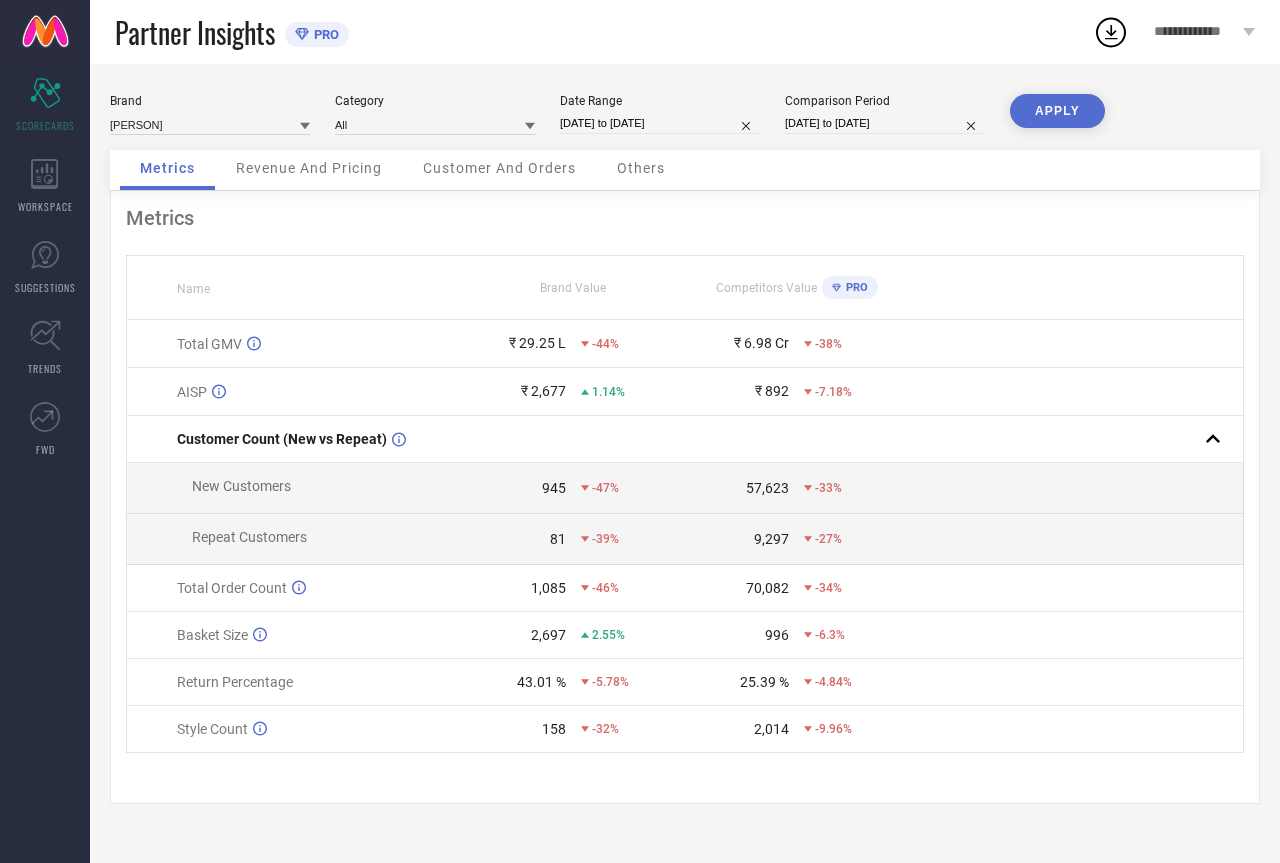 select on "3" 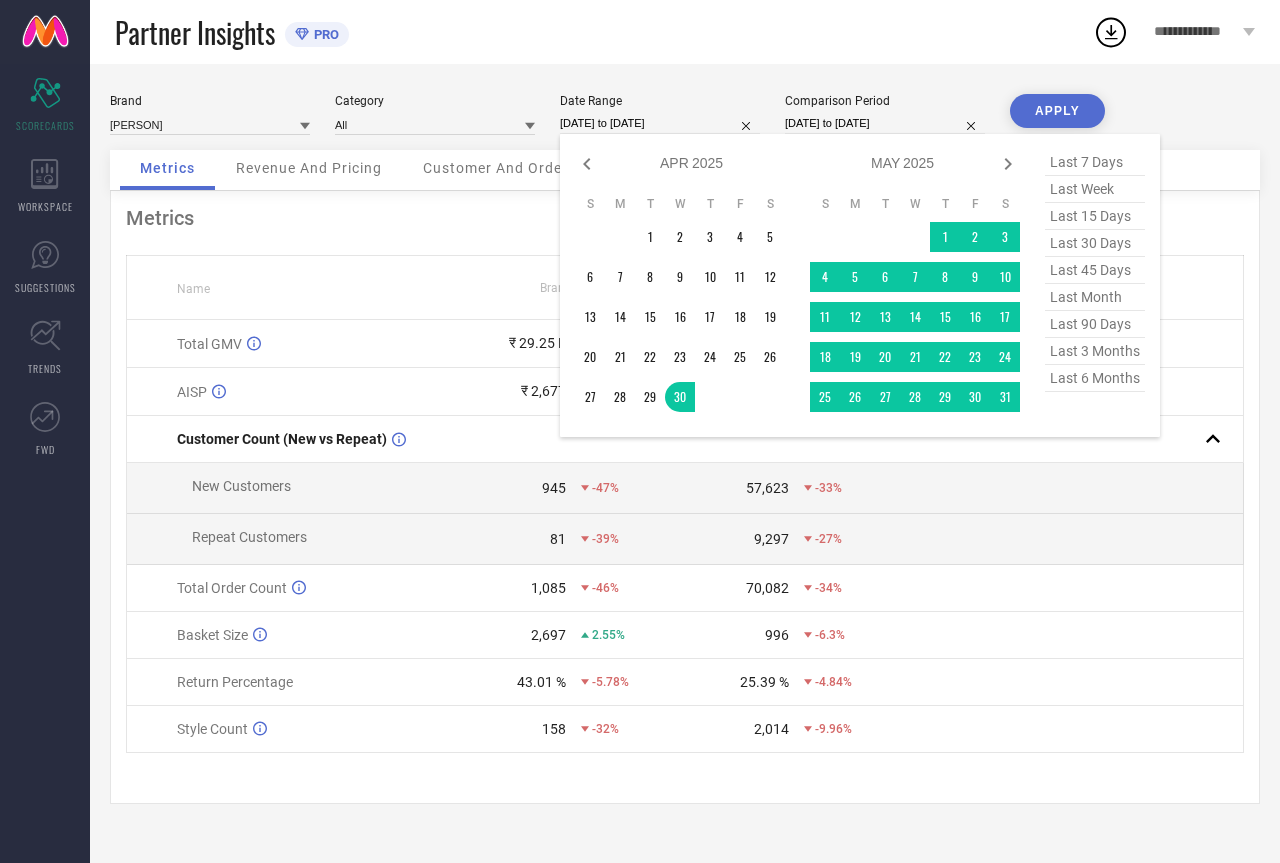 click on "[DATE] to [DATE]" at bounding box center [660, 123] 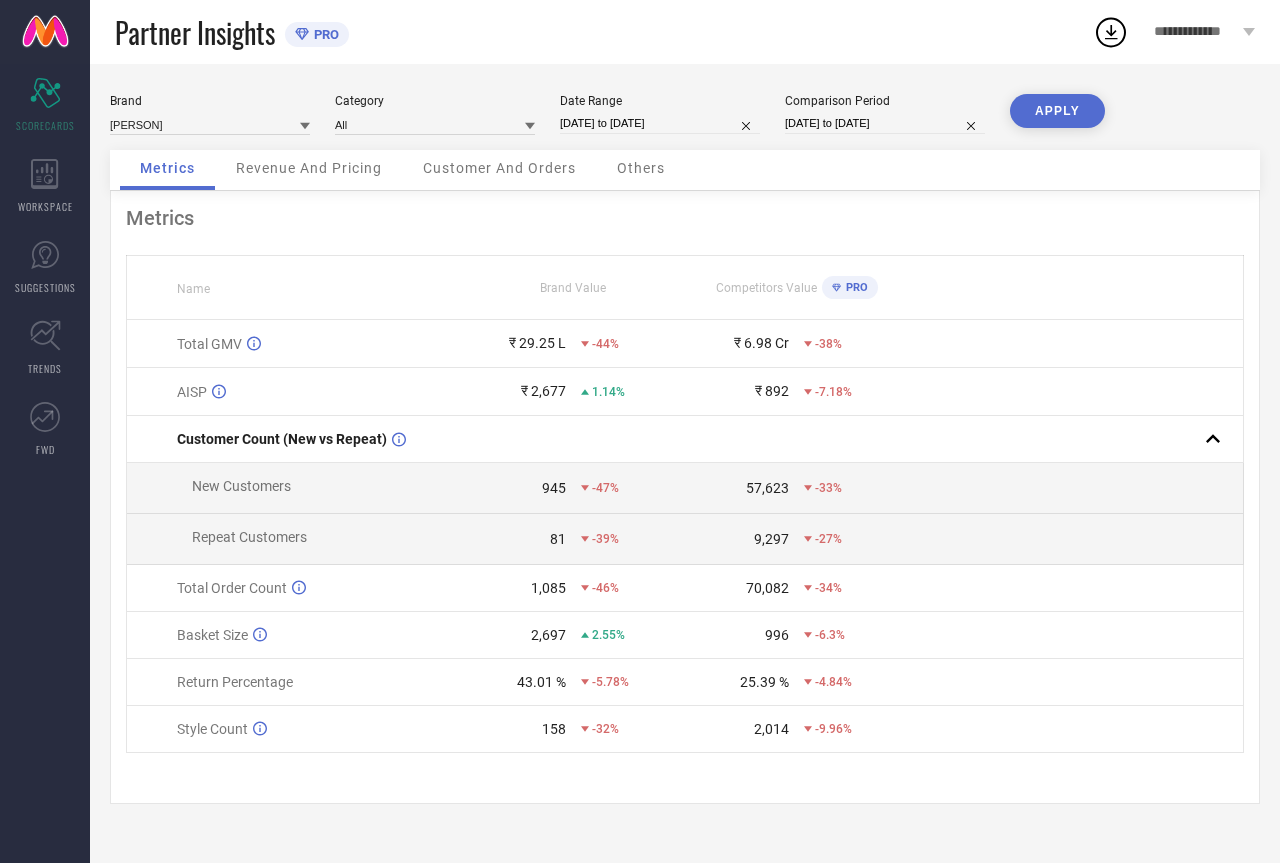 click on "APPLY" at bounding box center [1057, 111] 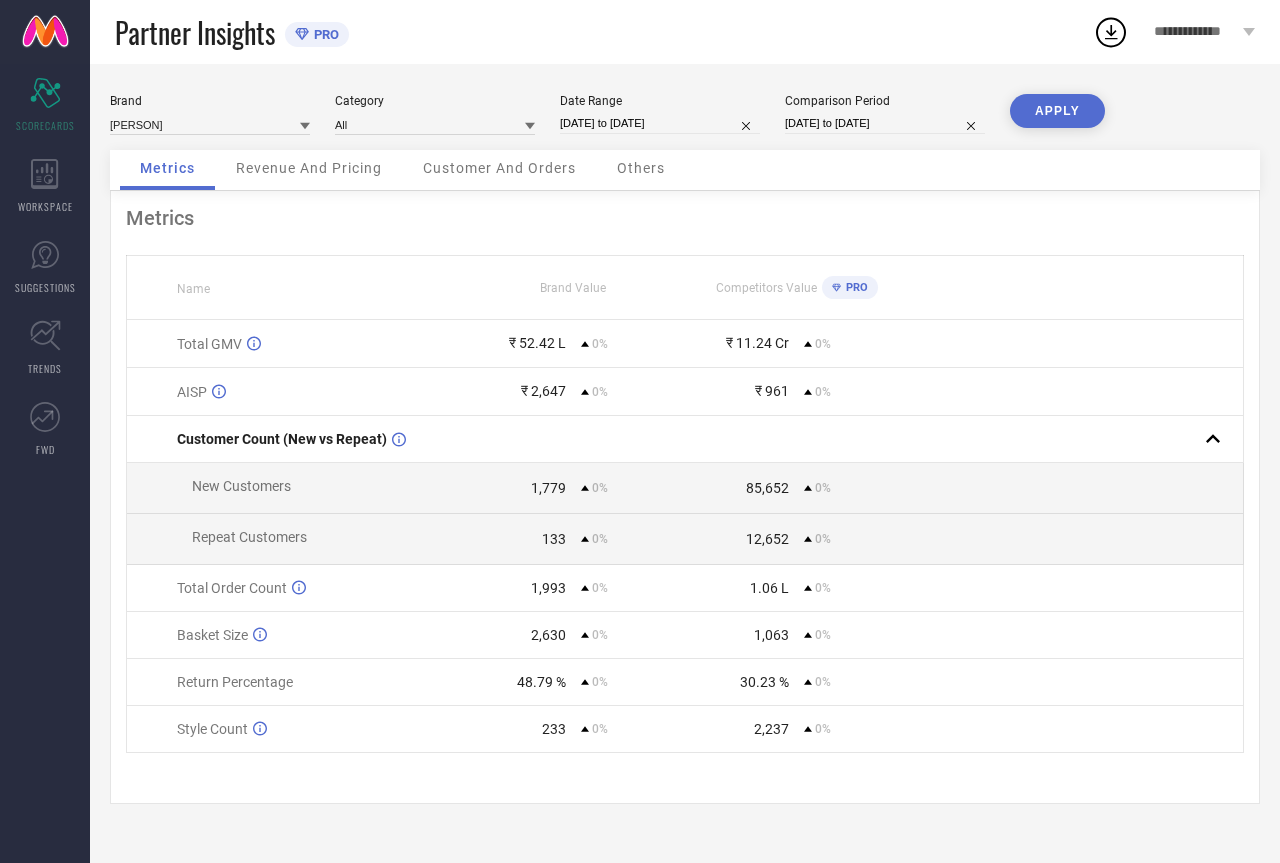 click on "[DATE] to [DATE]" at bounding box center [660, 123] 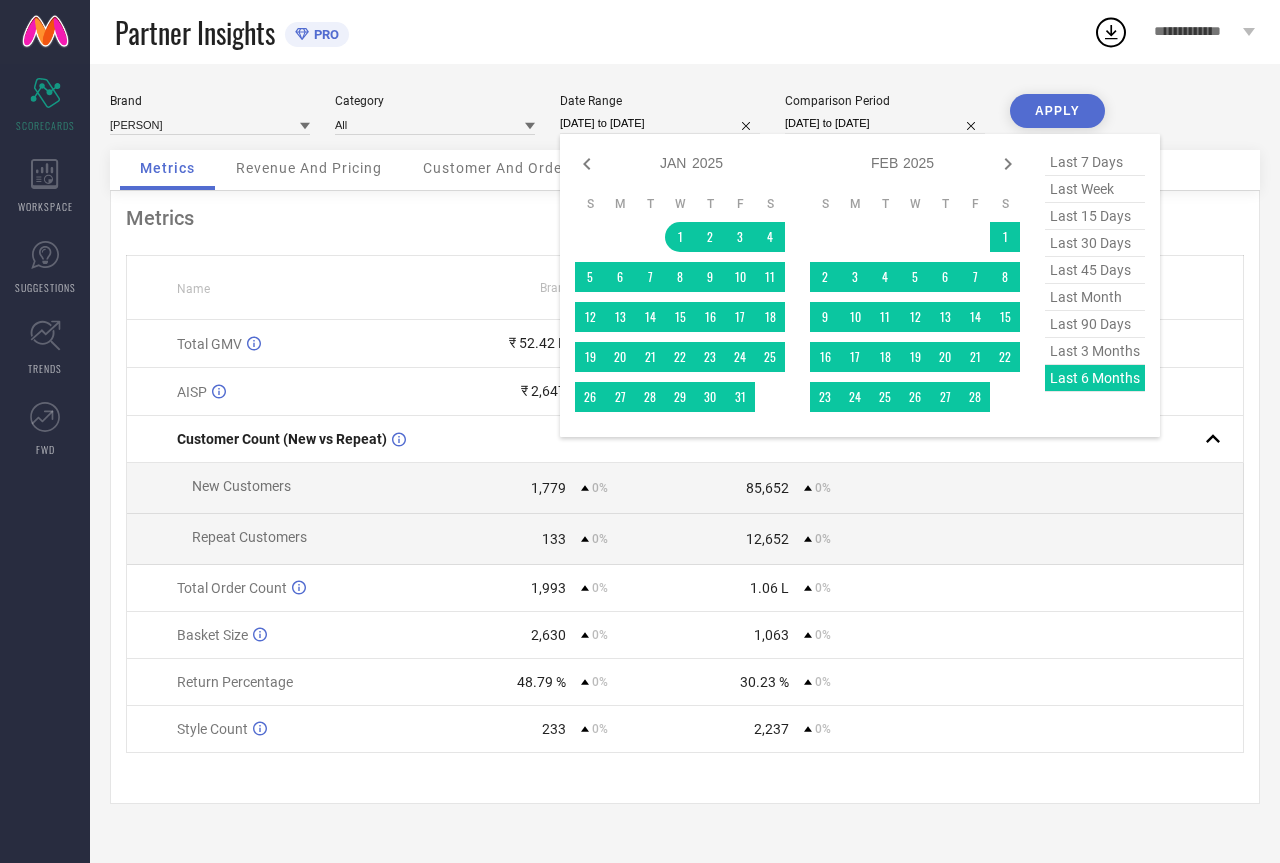 click on "last 3 months" at bounding box center (1095, 351) 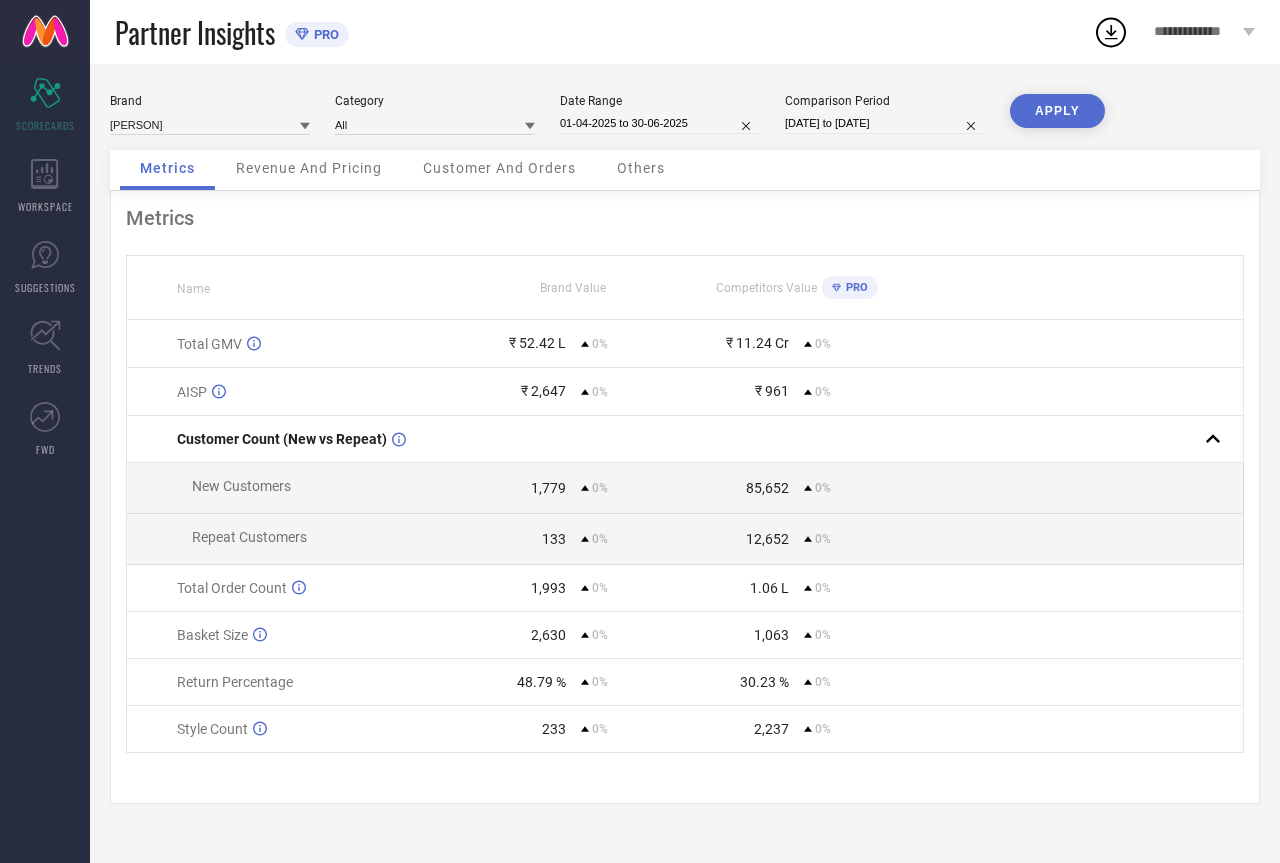 click on "APPLY" at bounding box center (1057, 111) 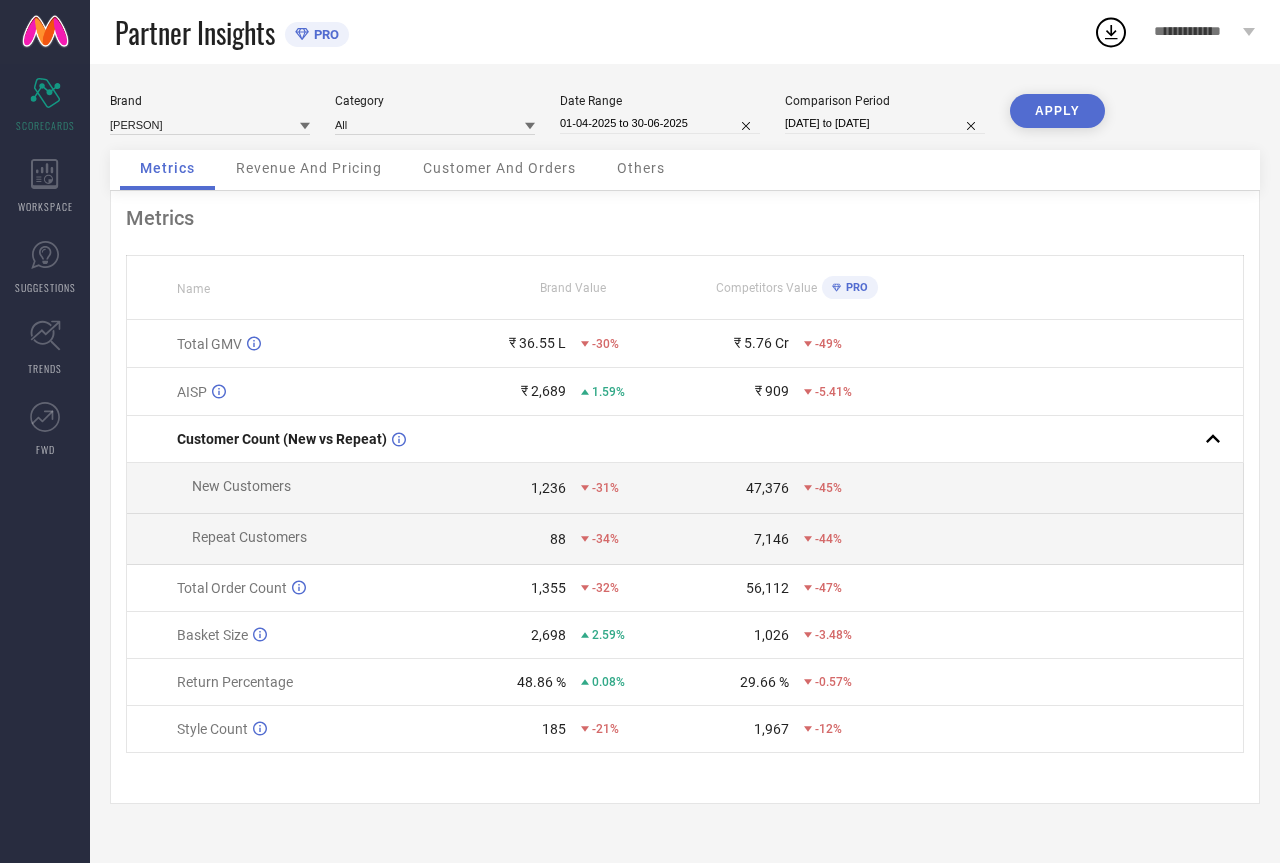 click on "01-04-2025 to 30-06-2025" at bounding box center (660, 123) 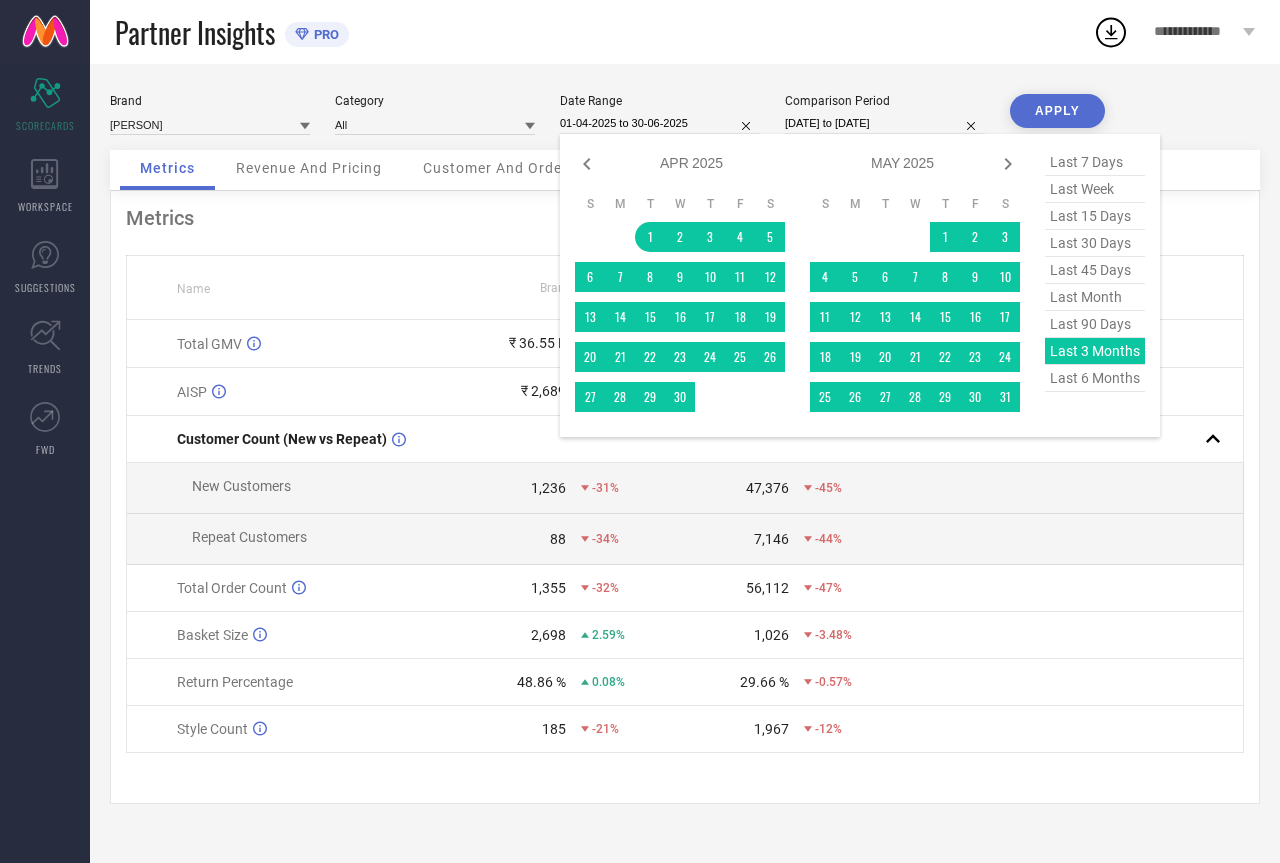 click on "last 90 days" at bounding box center [1095, 324] 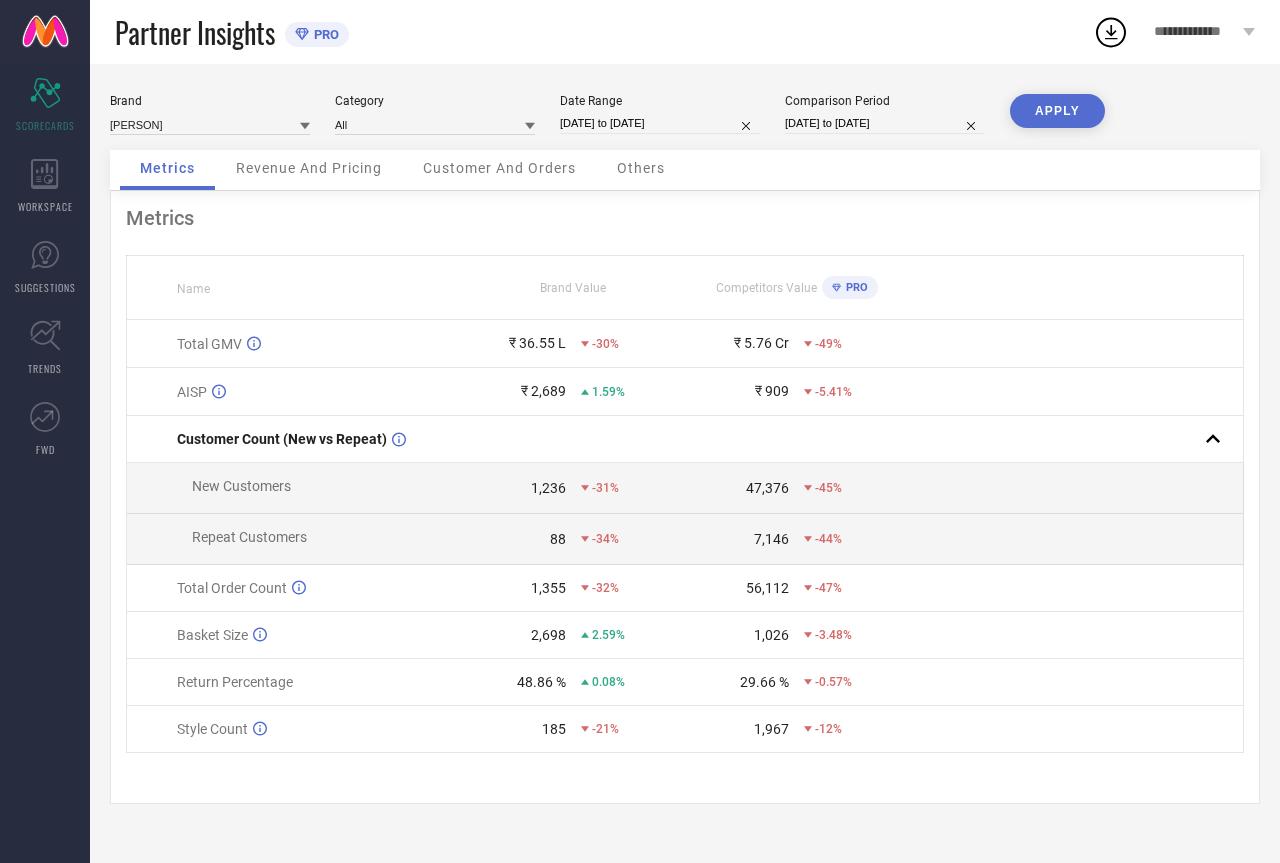 select on "3" 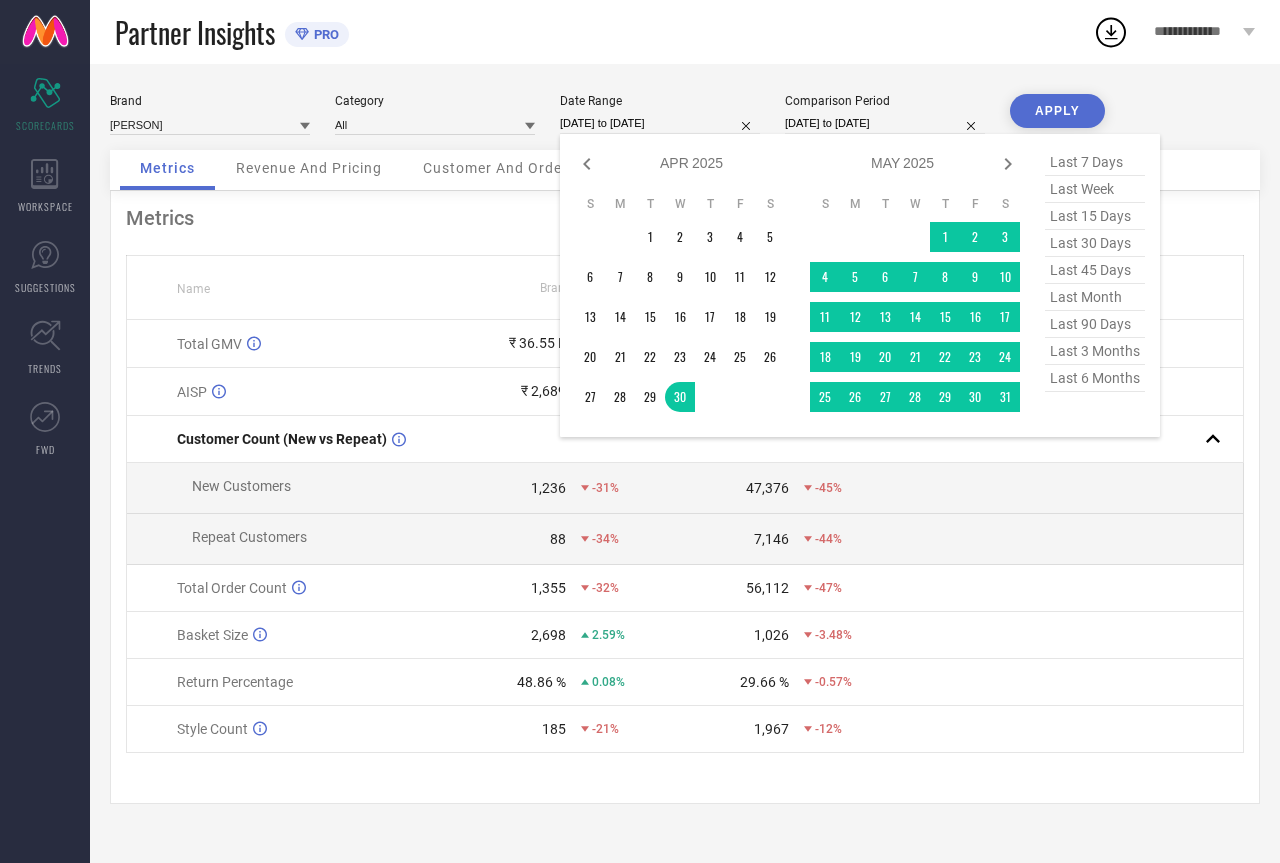 click on "[DATE] to [DATE]" at bounding box center (660, 123) 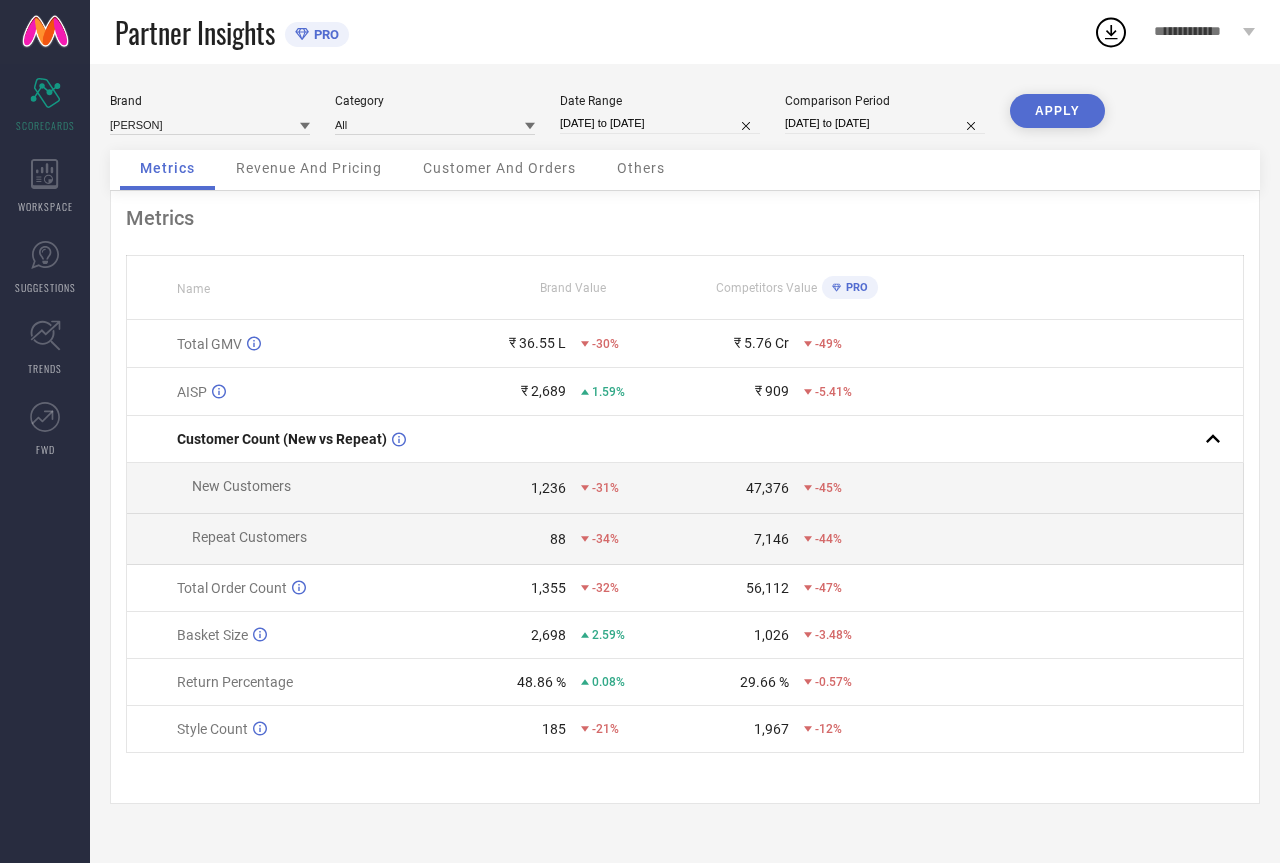 click on "APPLY" at bounding box center (1057, 111) 